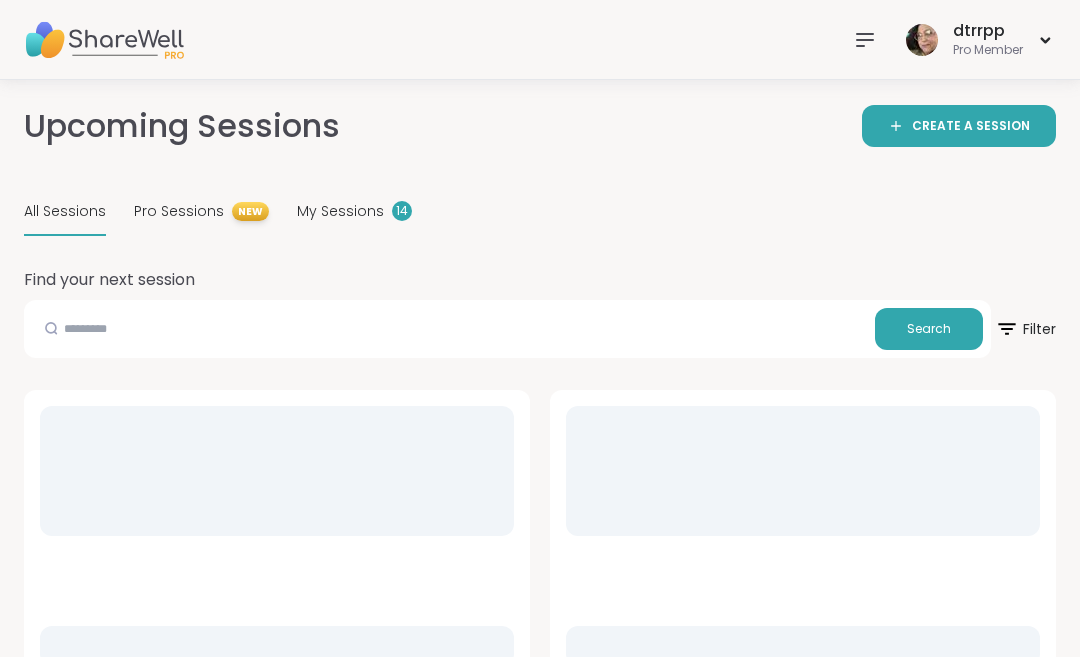 scroll, scrollTop: 0, scrollLeft: 0, axis: both 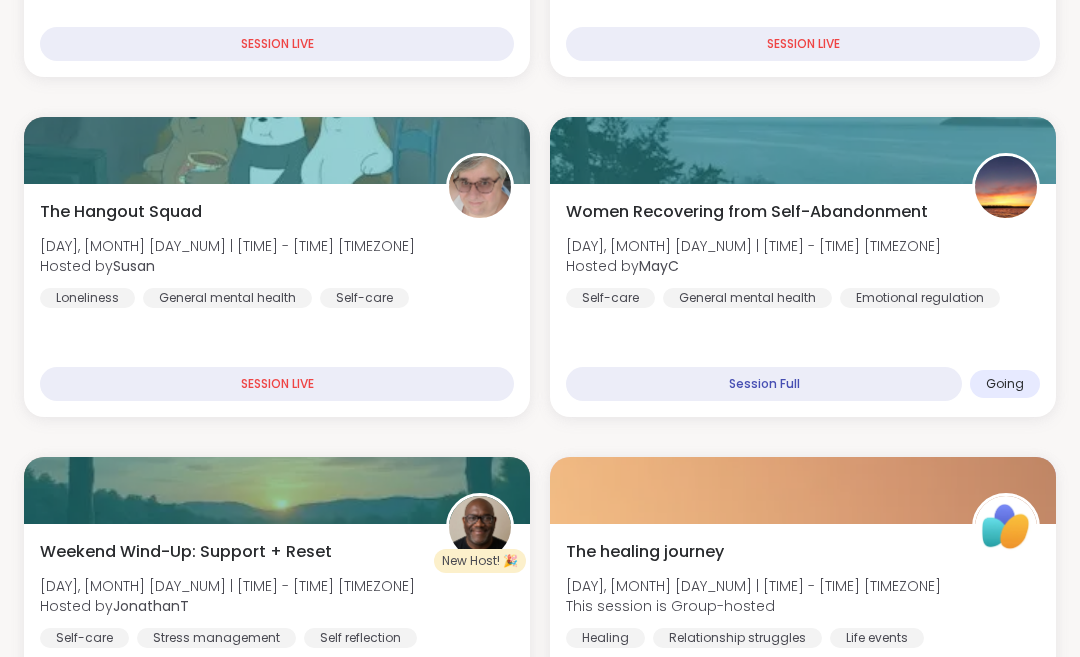 click on "Women Recovering from Self-Abandonment Sat, Aug 02 | 10:00AM - 11:30AM MDT Hosted by  MayC Self-care General mental health Emotional regulation Session Full Going" at bounding box center (803, 300) 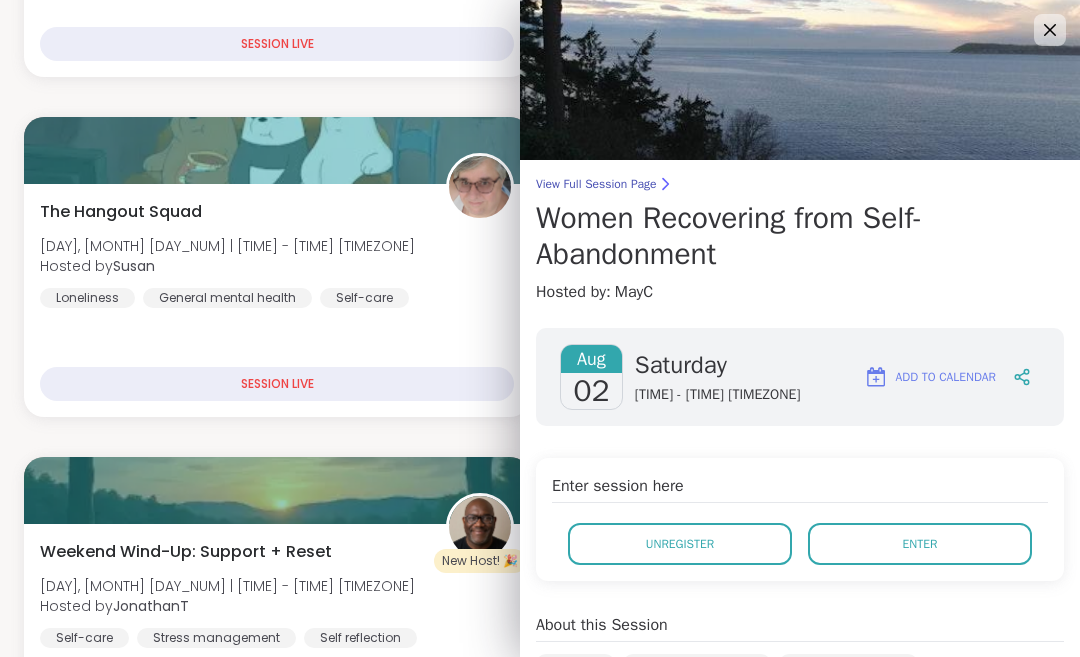 click on "Enter" at bounding box center (920, 544) 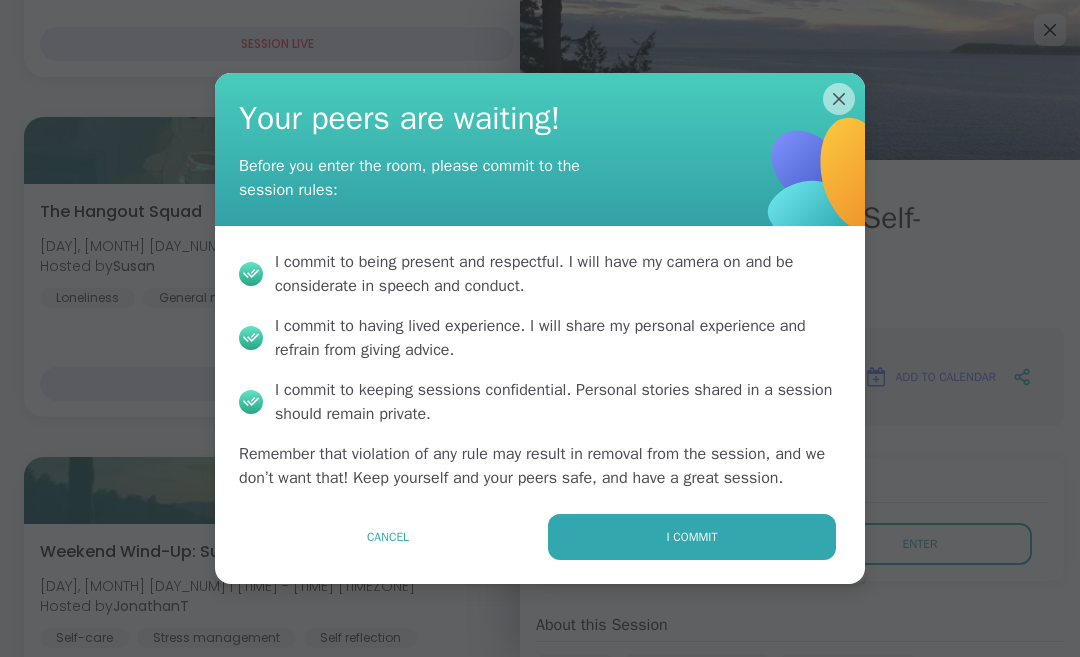 click on "I commit" at bounding box center (692, 537) 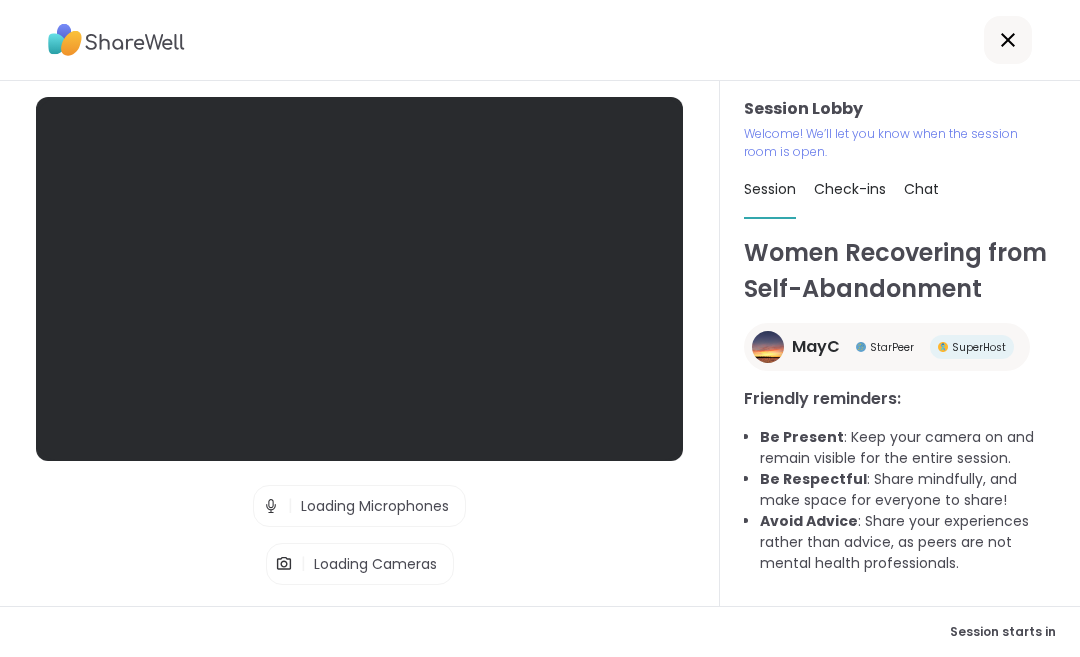scroll, scrollTop: 98, scrollLeft: 0, axis: vertical 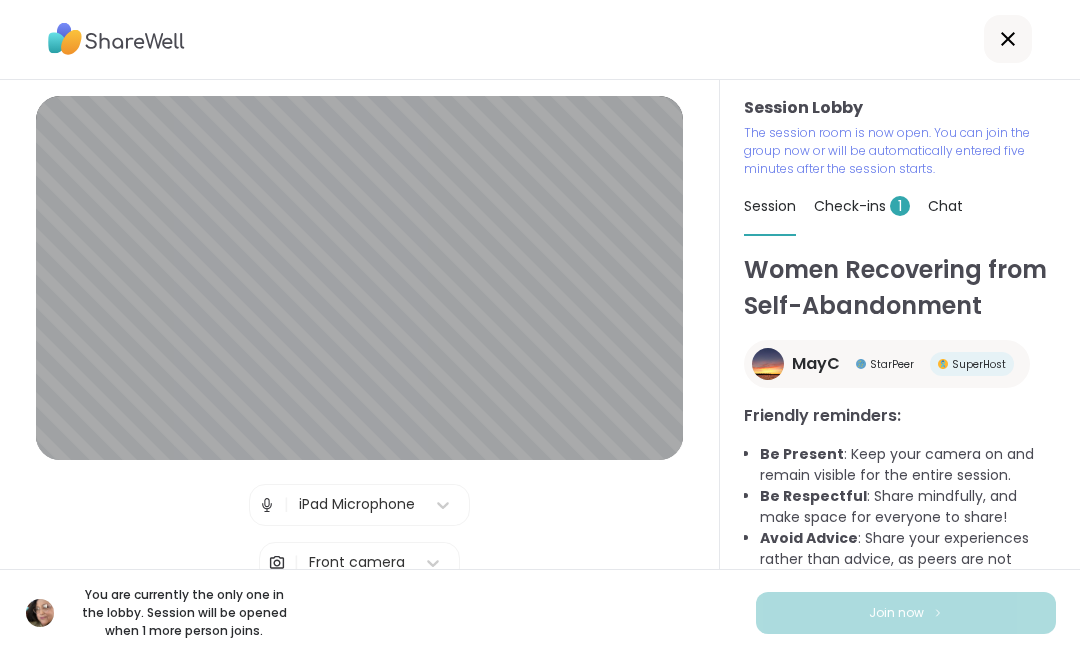 click on "Session Lobby The session room is now open. You can join the group now or will be automatically entered five minutes after the session starts. Session Check-ins 1 Chat Women Recovering from Self-Abandonment MayC StarPeer SuperHost Friendly reminders: Be Present : Keep your camera on and remain visible for the entire session. Be Respectful : Share mindfully, and make space for everyone to share! Avoid Advice : Share your experiences rather than advice, as peers are not mental health professionals." at bounding box center (900, 325) 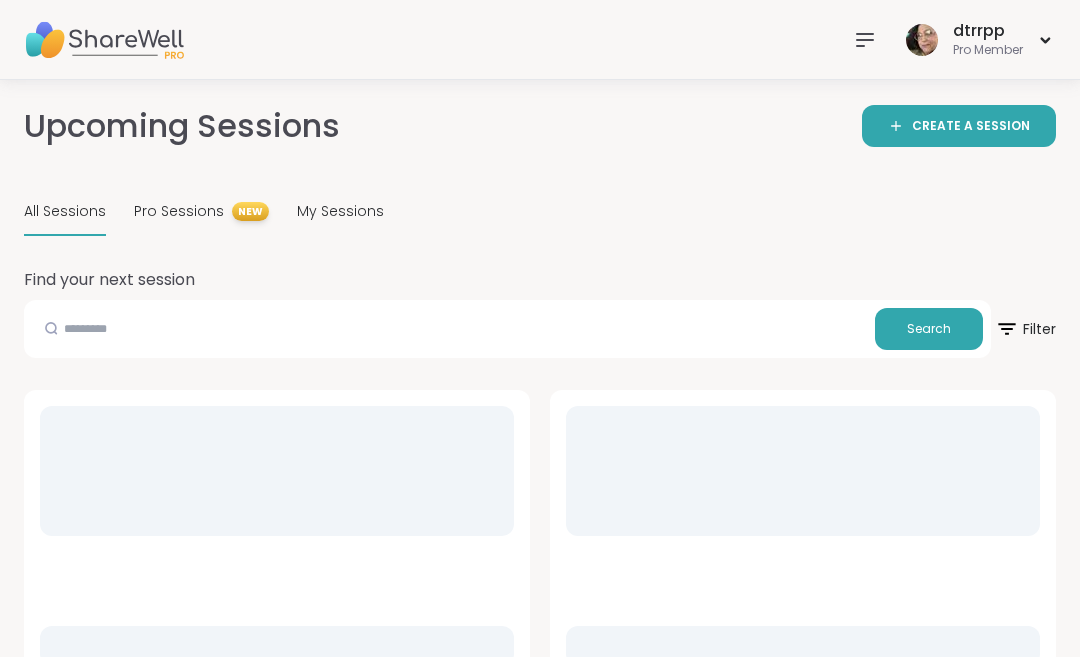 scroll, scrollTop: 0, scrollLeft: 0, axis: both 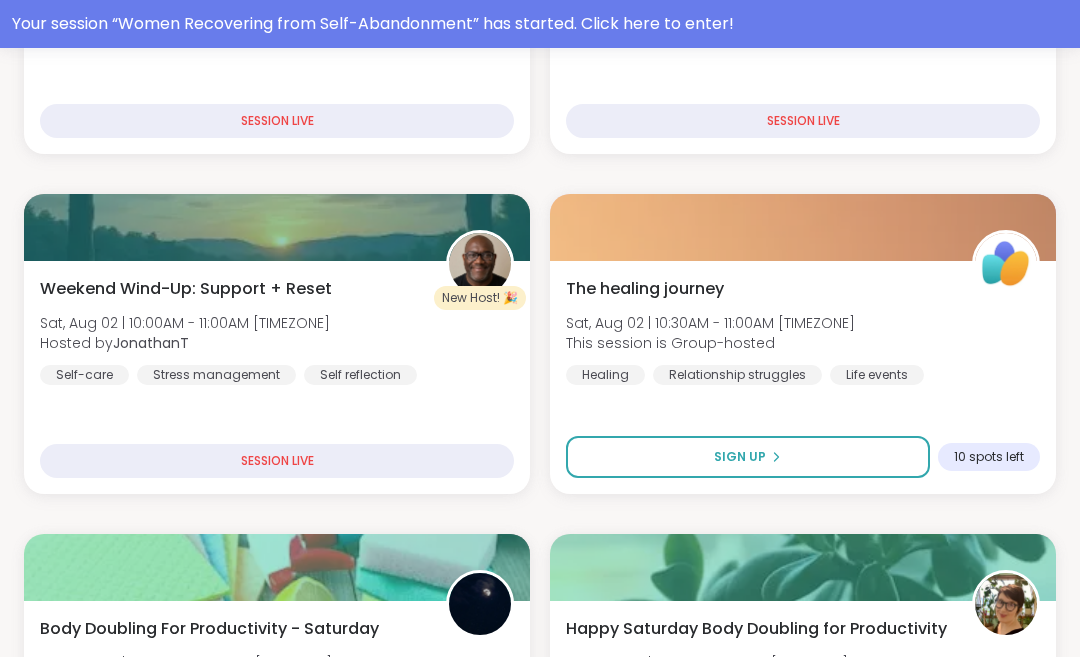 click on "[FIRST] Self-care Stress management Self reflection" at bounding box center (277, 331) 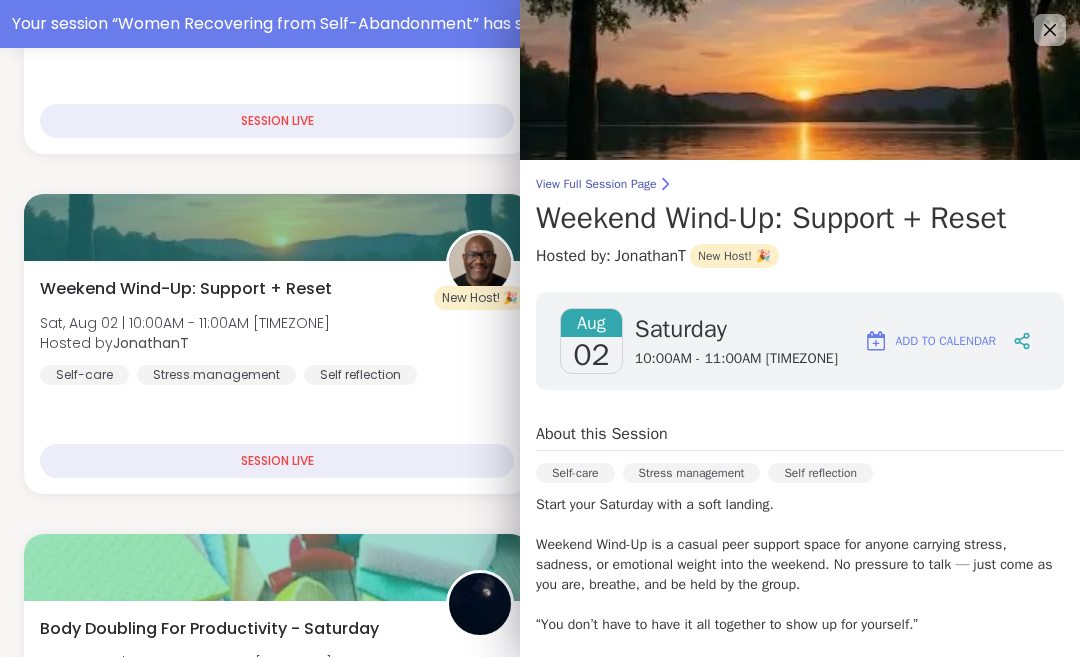 click at bounding box center [800, 80] 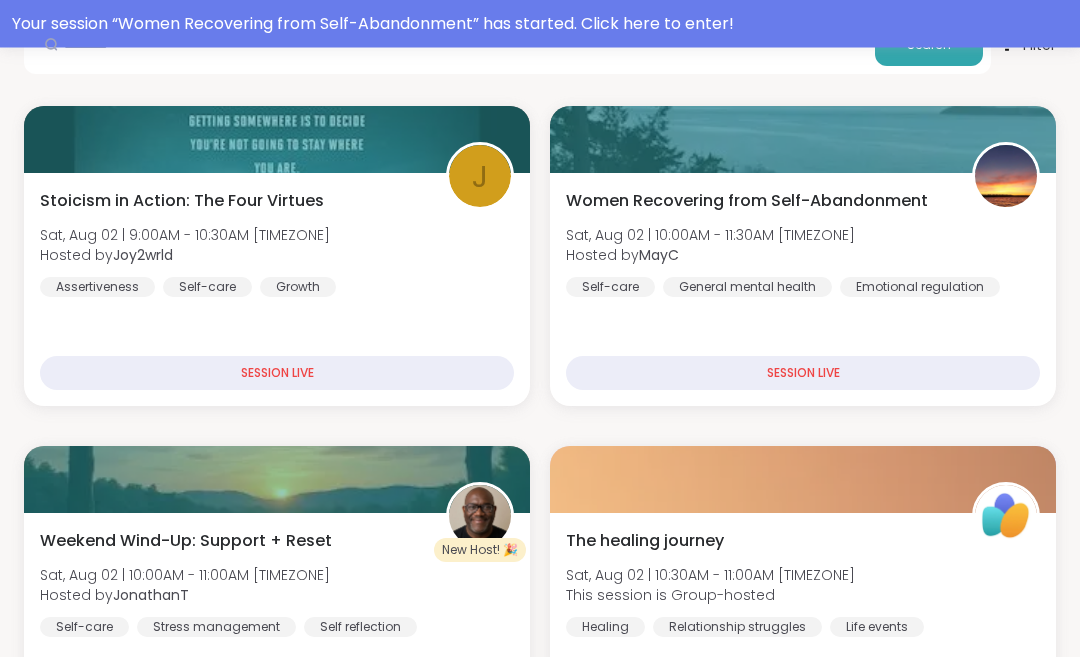 scroll, scrollTop: 332, scrollLeft: 0, axis: vertical 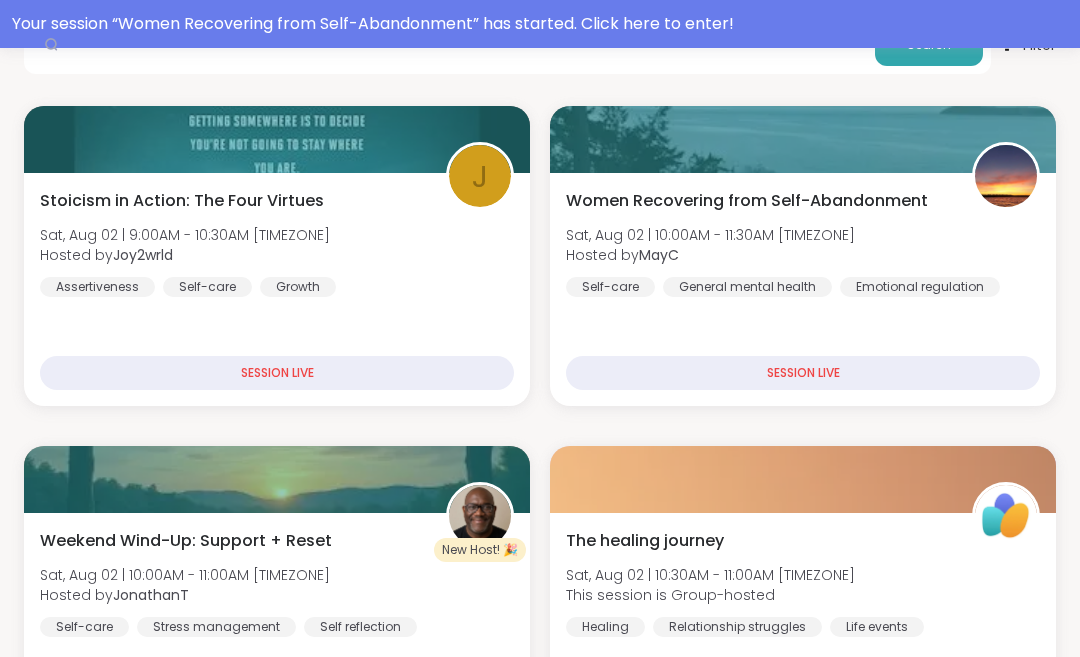 click on "Emotional regulation" at bounding box center (920, 287) 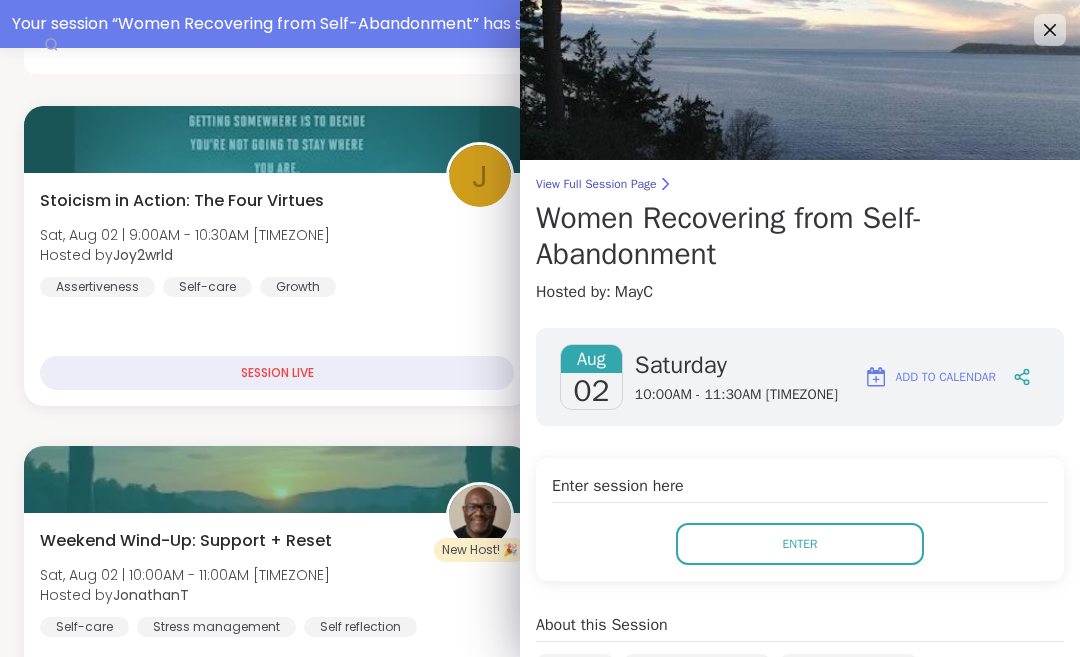 click on "Enter" at bounding box center [800, 544] 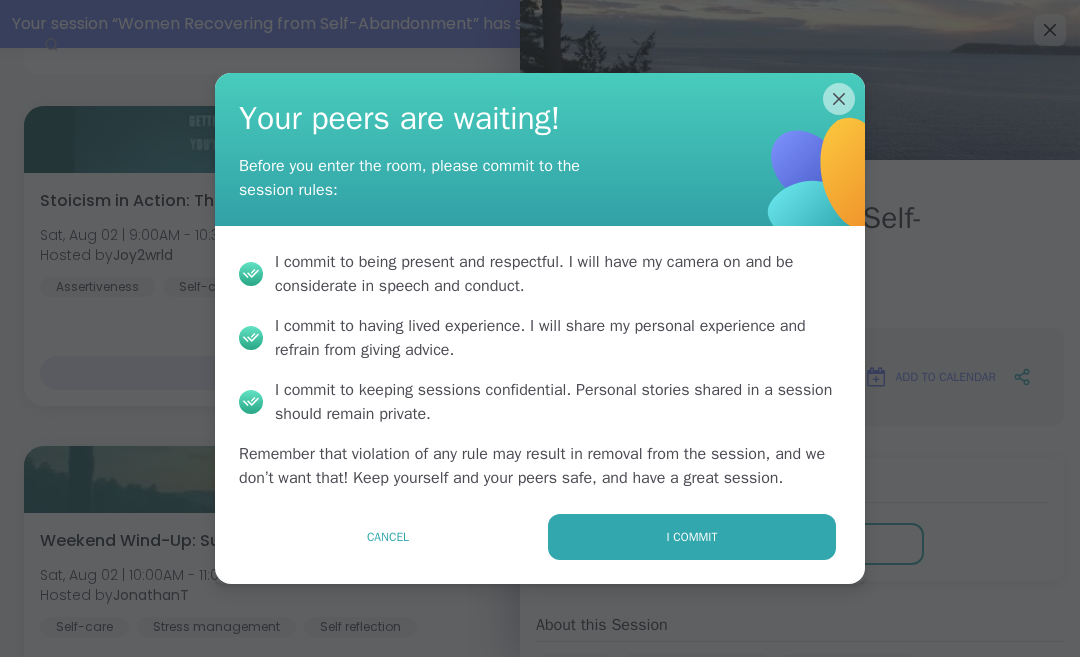 click on "I commit" at bounding box center (692, 537) 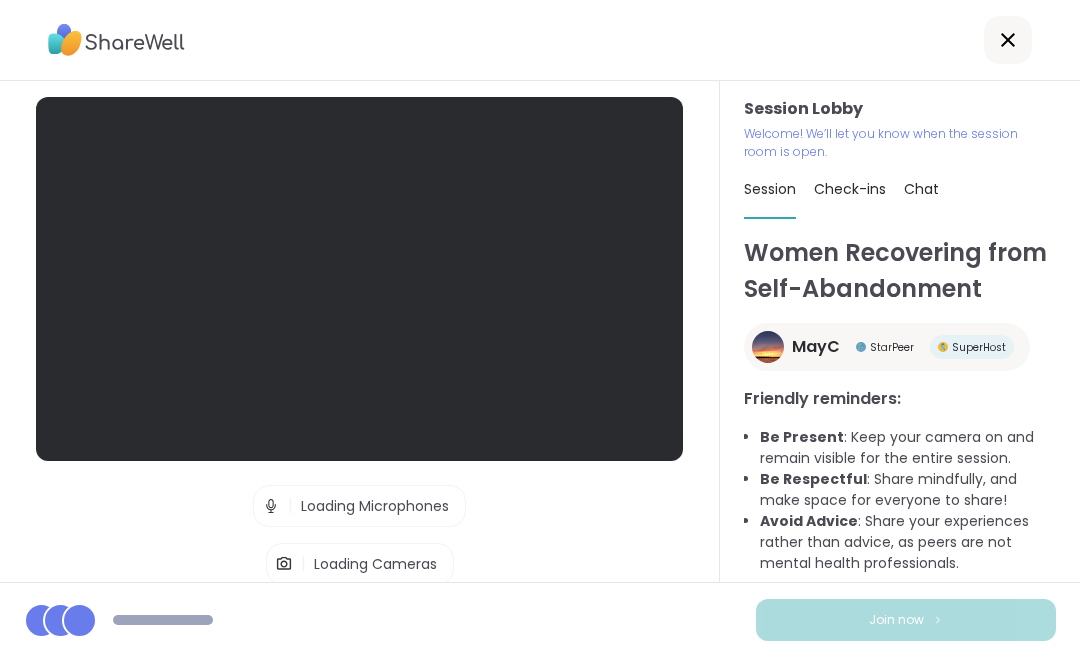 scroll, scrollTop: 98, scrollLeft: 0, axis: vertical 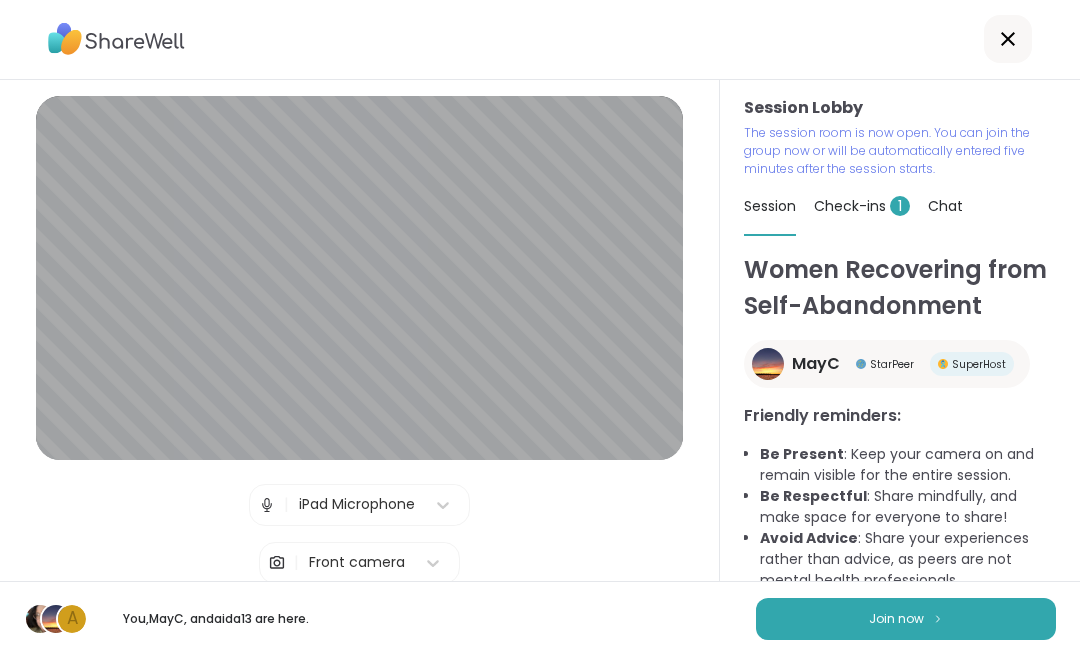 click on "Join now" at bounding box center [896, 620] 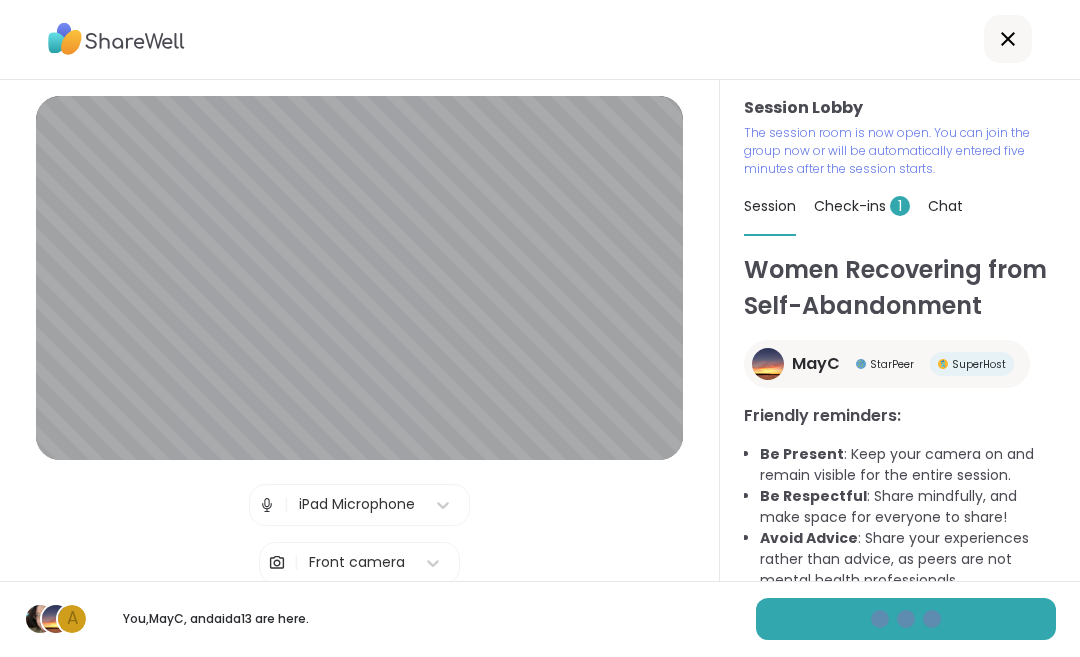 scroll, scrollTop: 0, scrollLeft: 0, axis: both 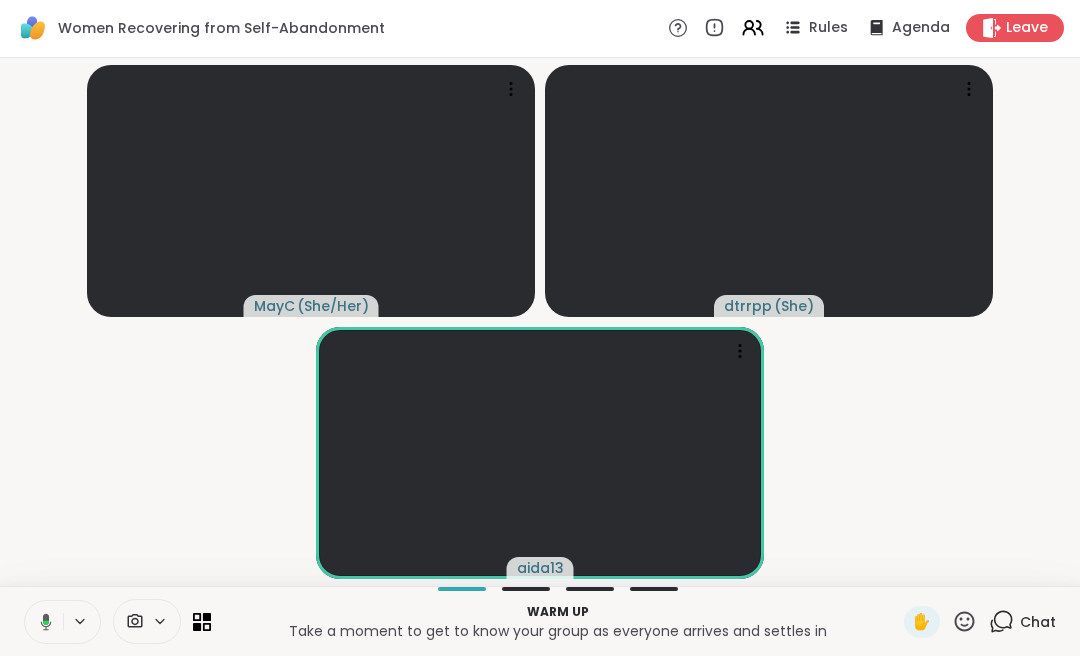 click 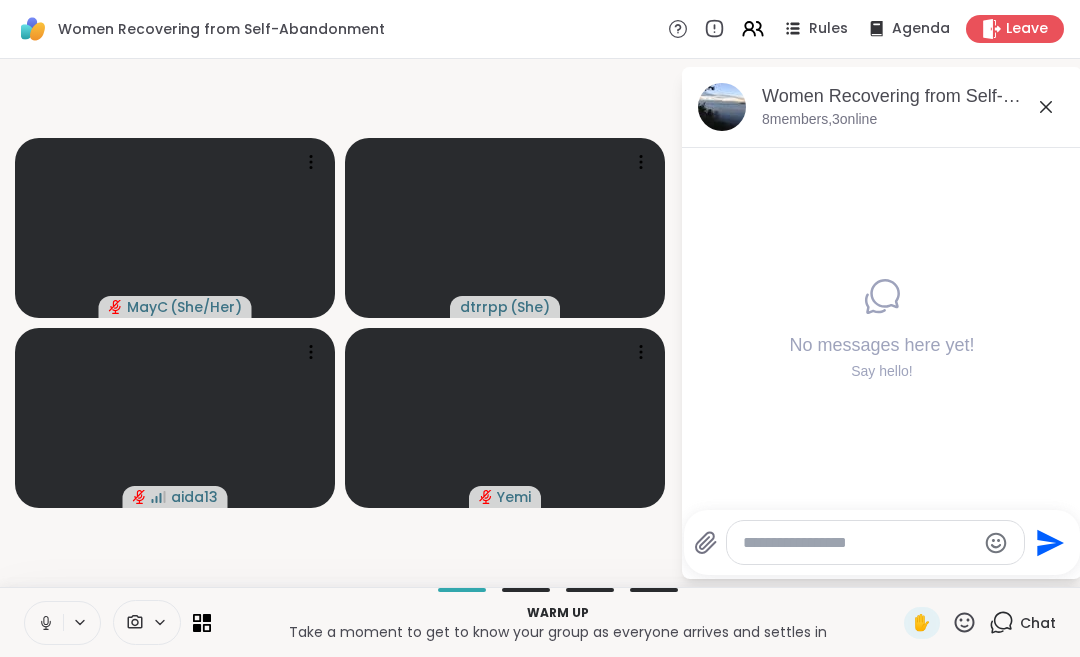 click 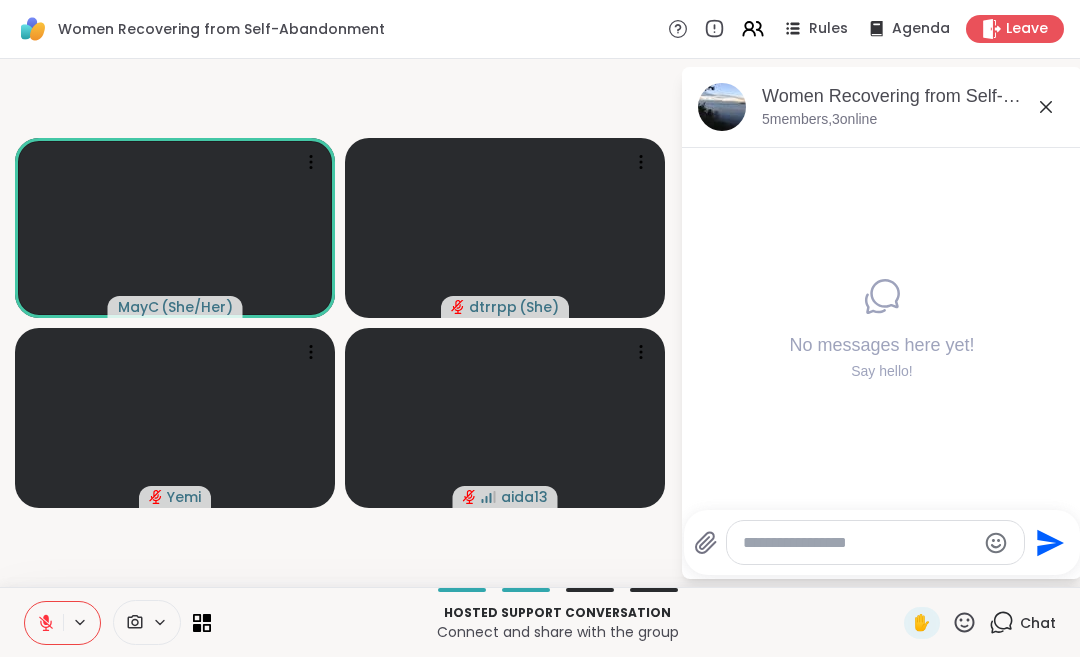 click 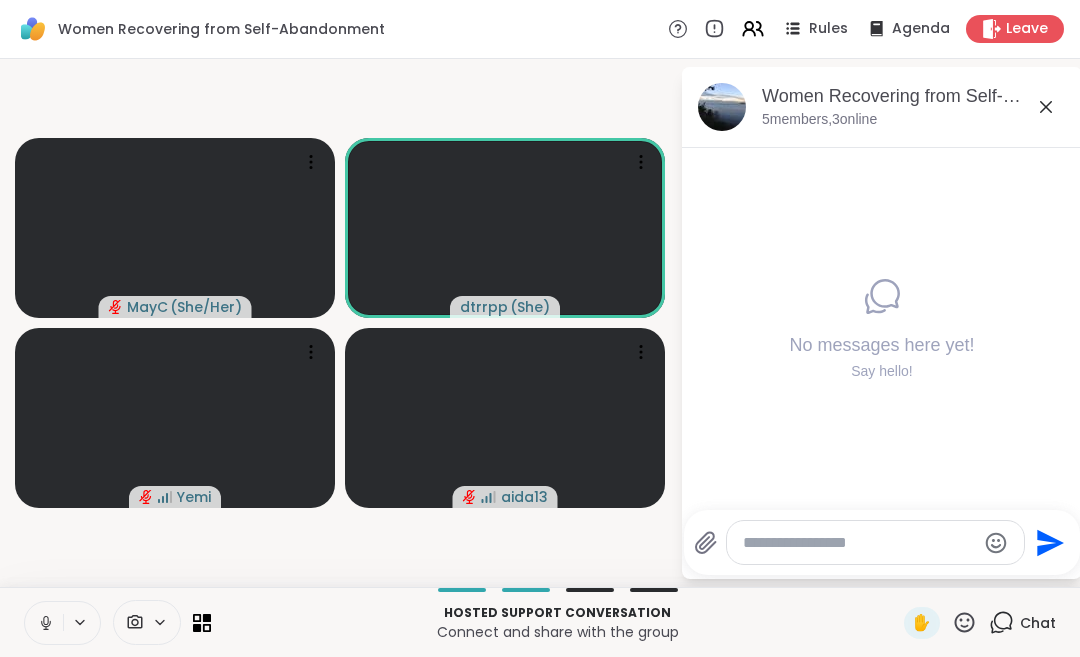 click 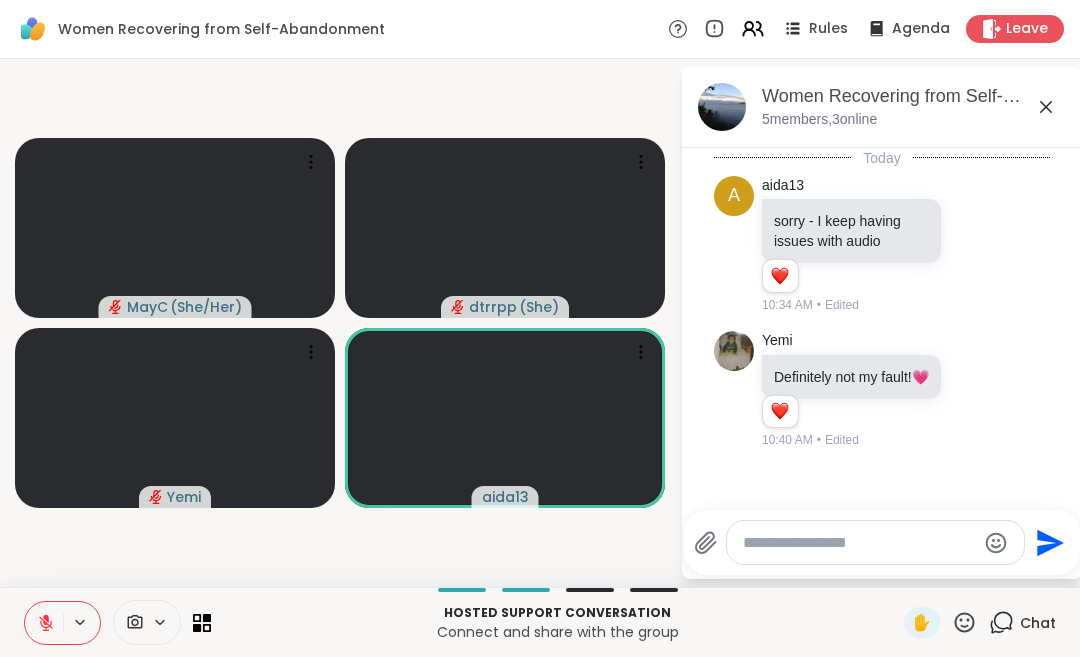 click 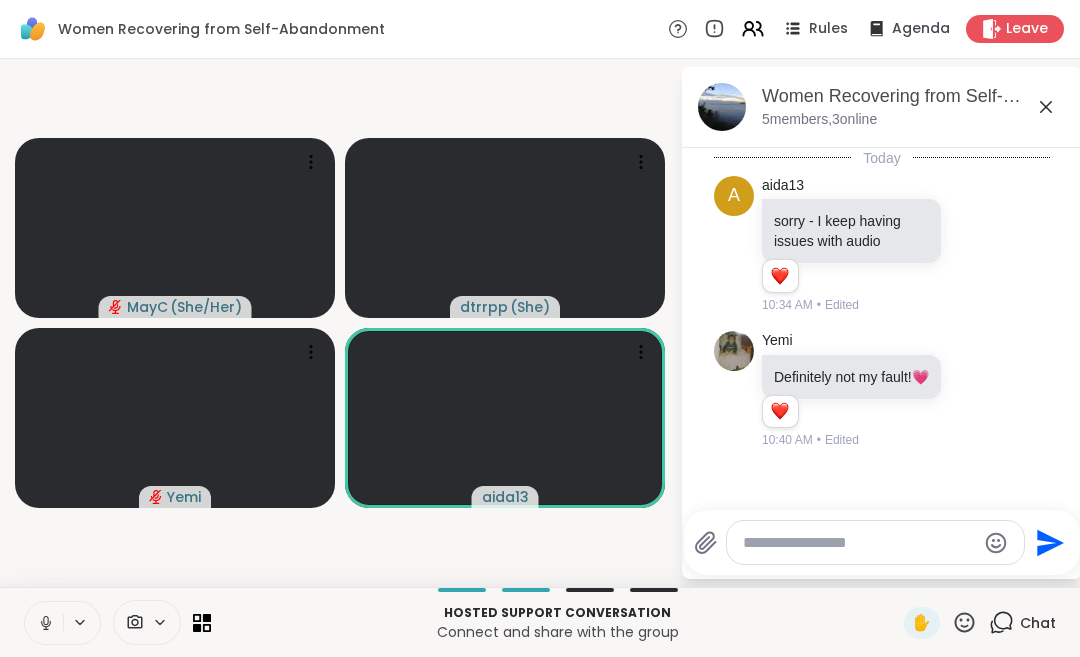 click 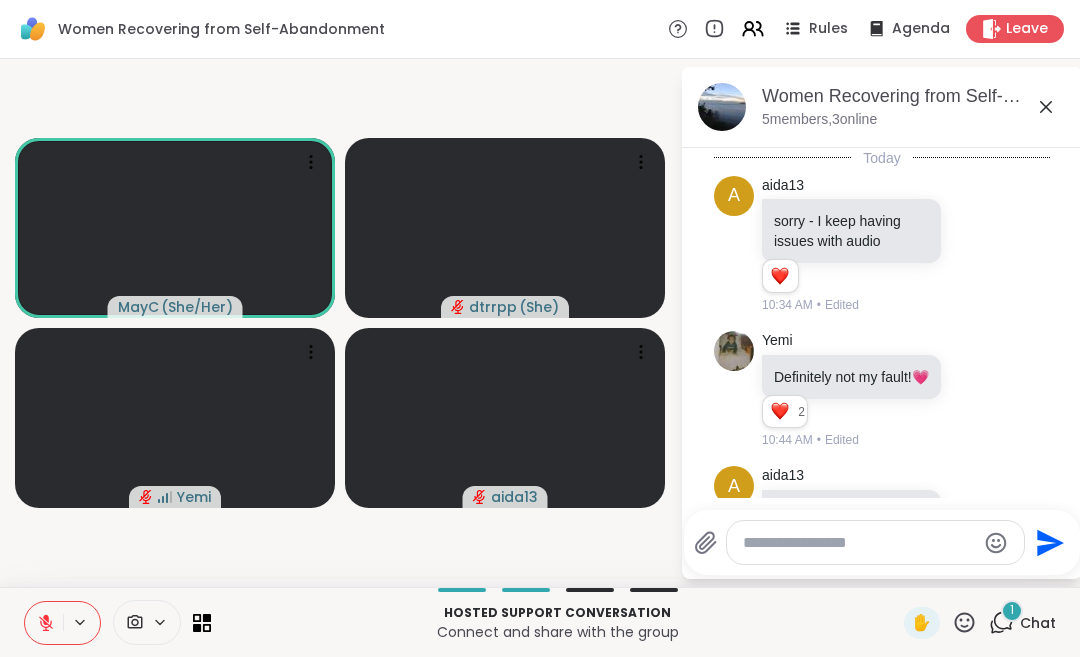 scroll, scrollTop: 104, scrollLeft: 0, axis: vertical 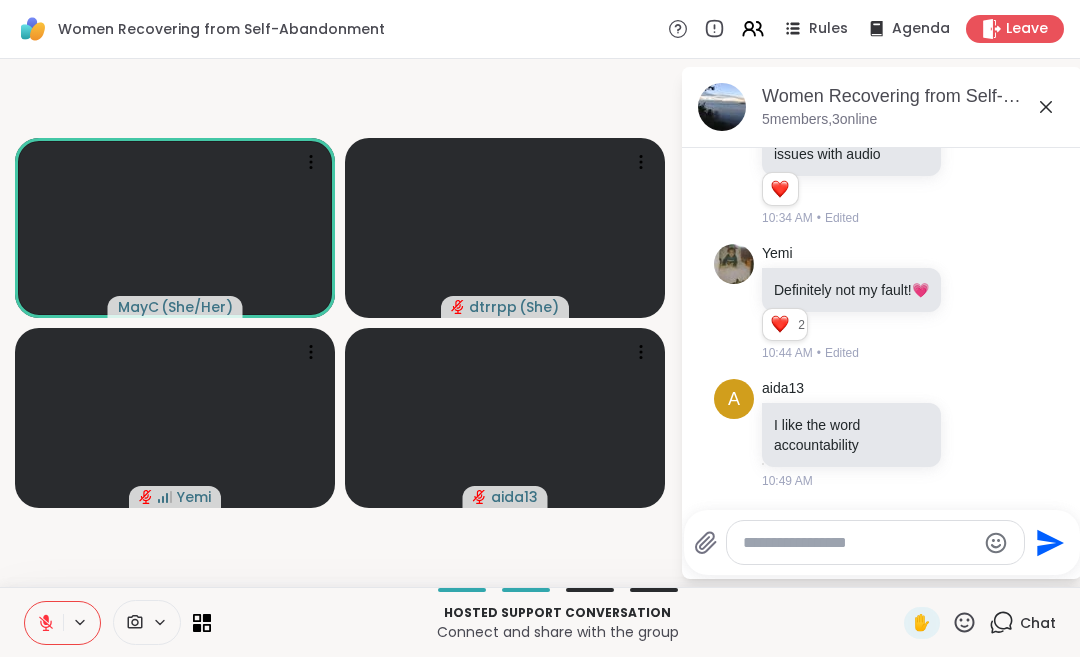 click on "✋" at bounding box center (922, 623) 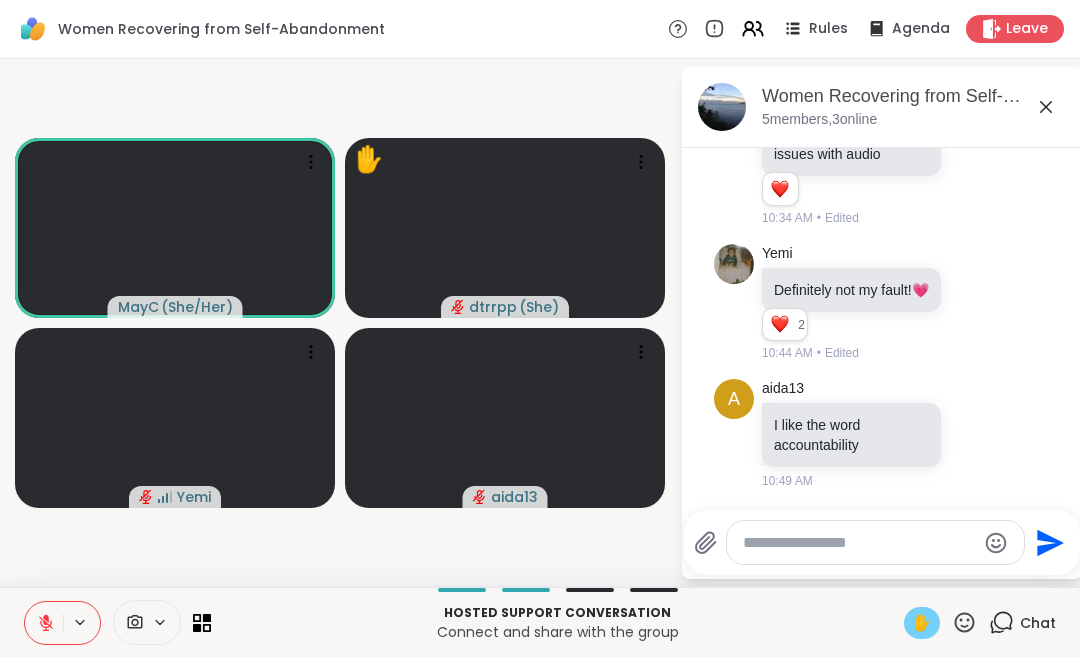 click 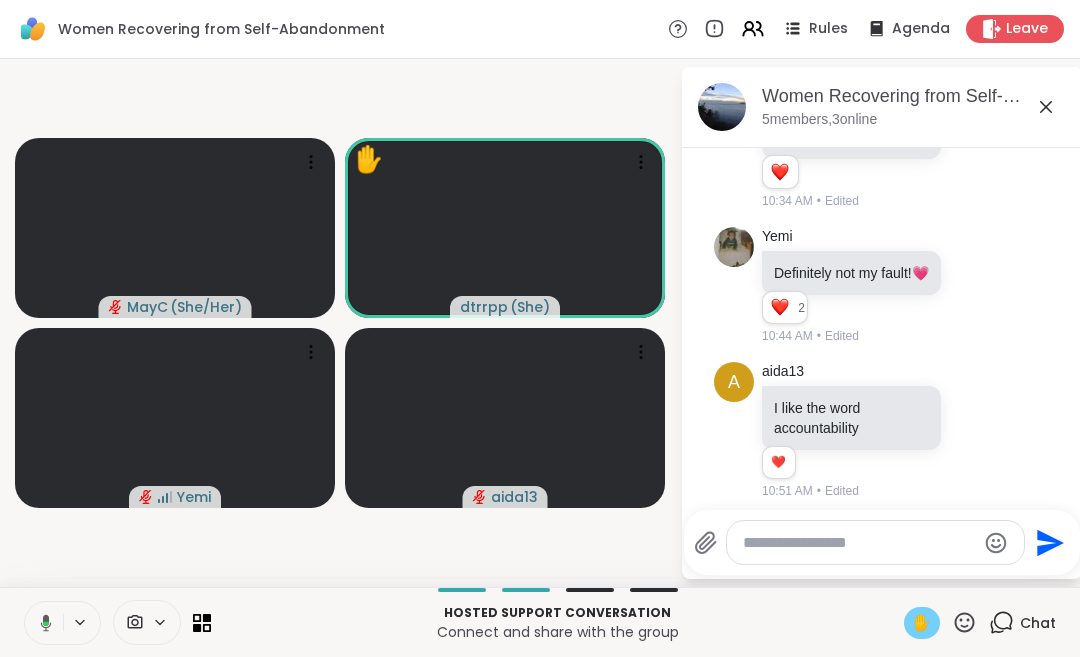 scroll, scrollTop: 132, scrollLeft: 0, axis: vertical 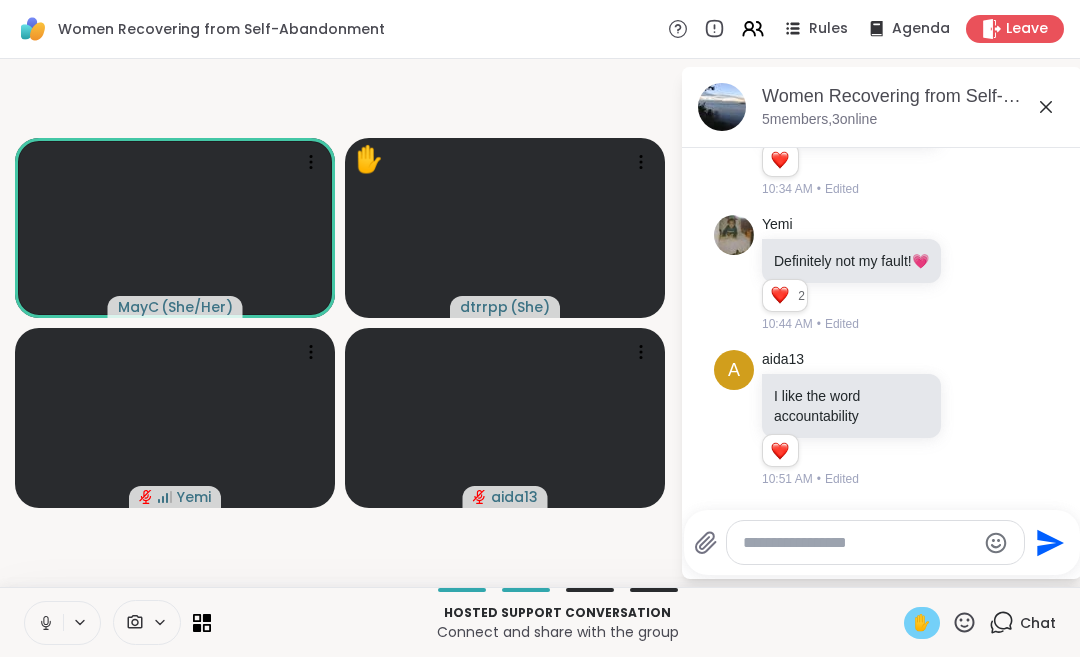 click at bounding box center (44, 623) 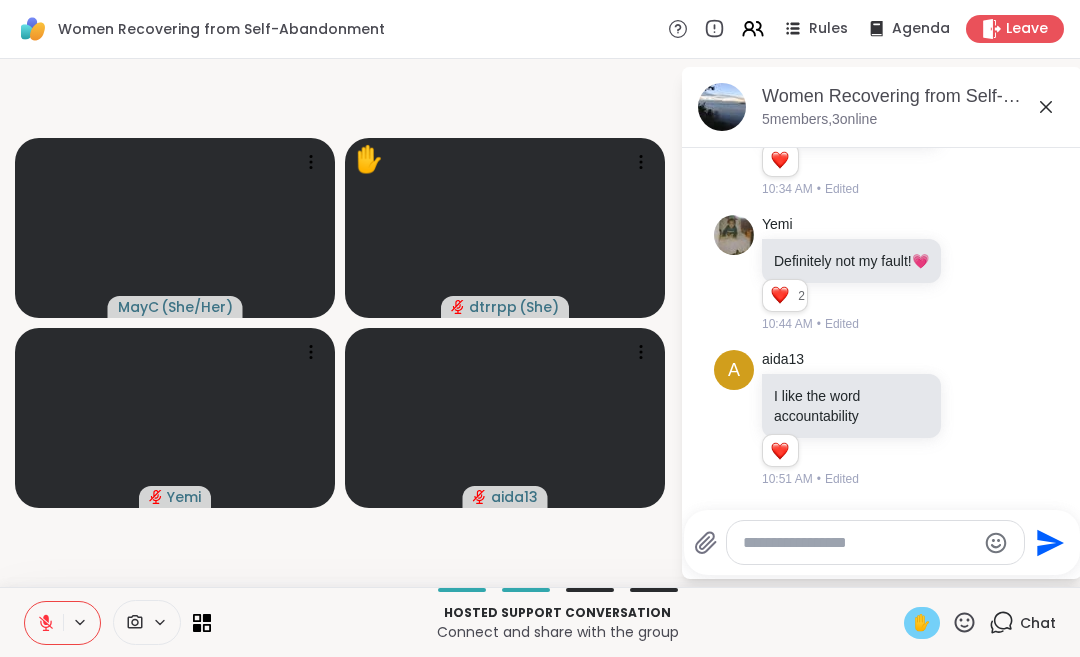 click at bounding box center (44, 623) 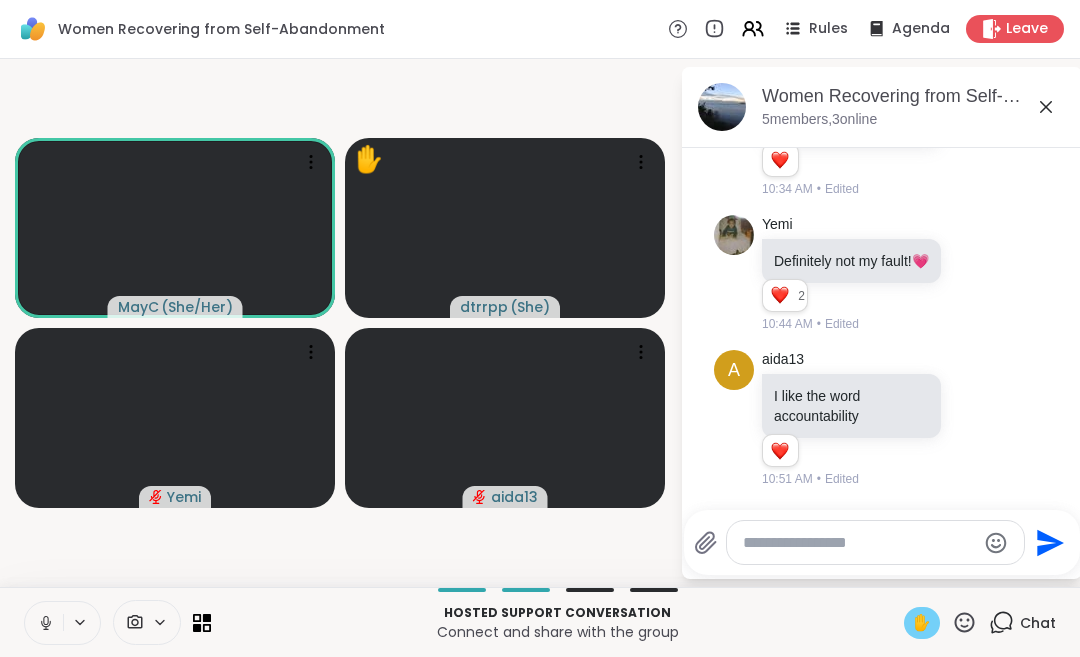 click on "✋" at bounding box center [922, 623] 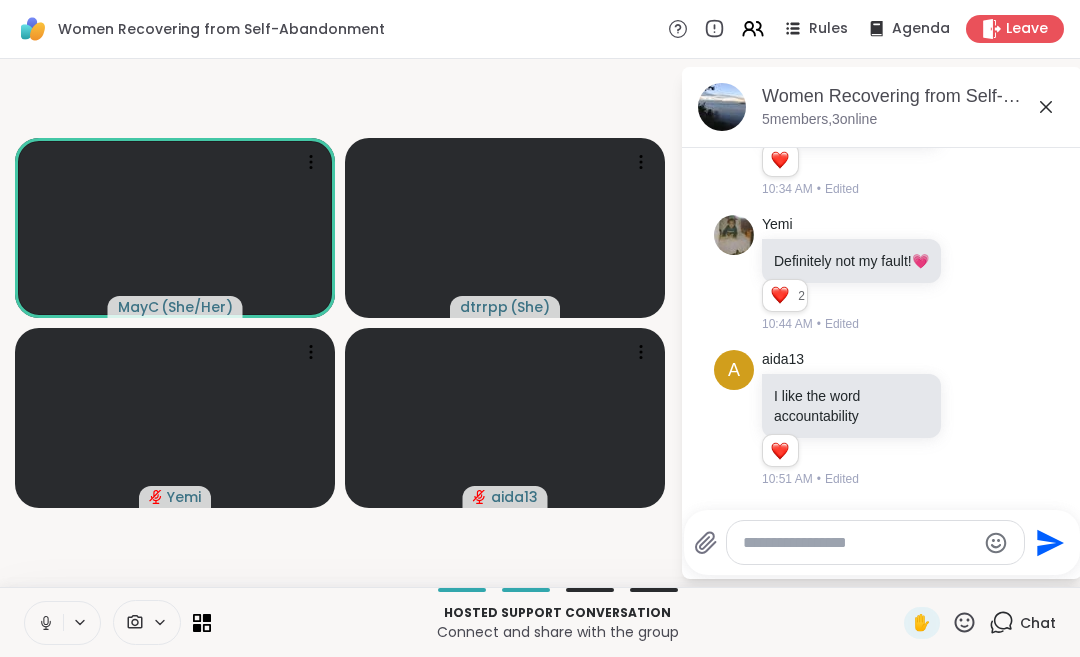 click on "✋" at bounding box center (922, 623) 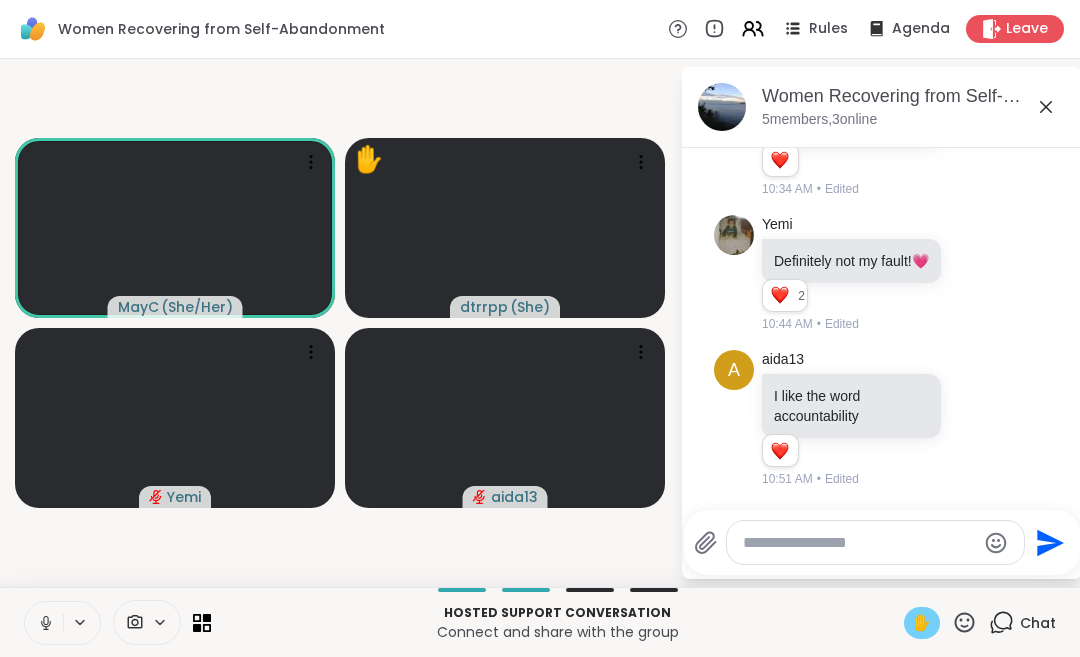click 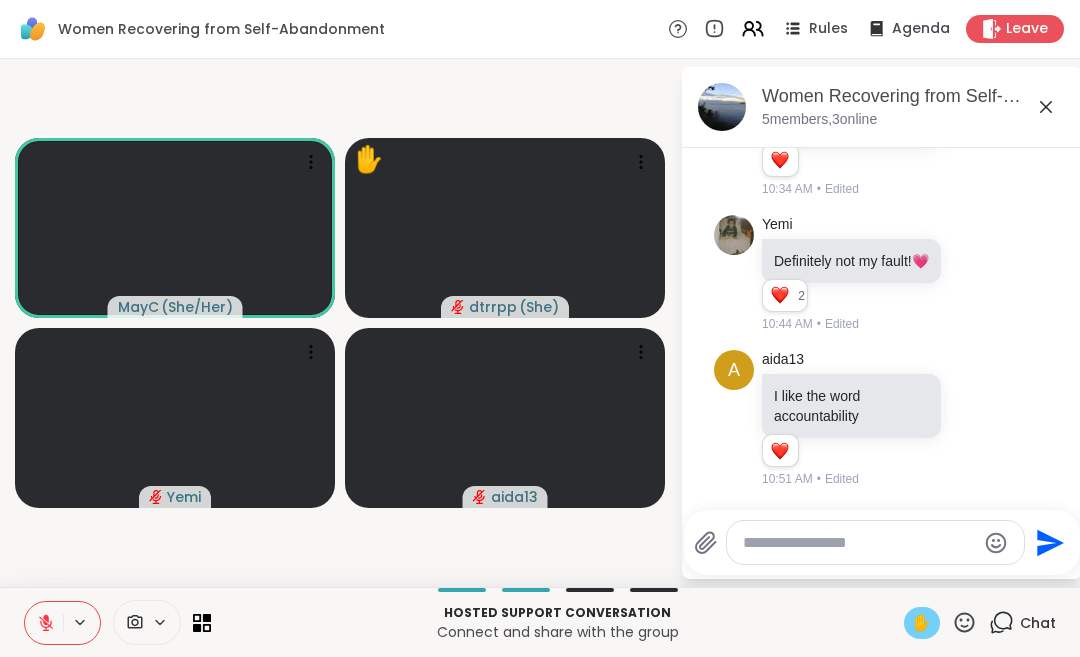 click 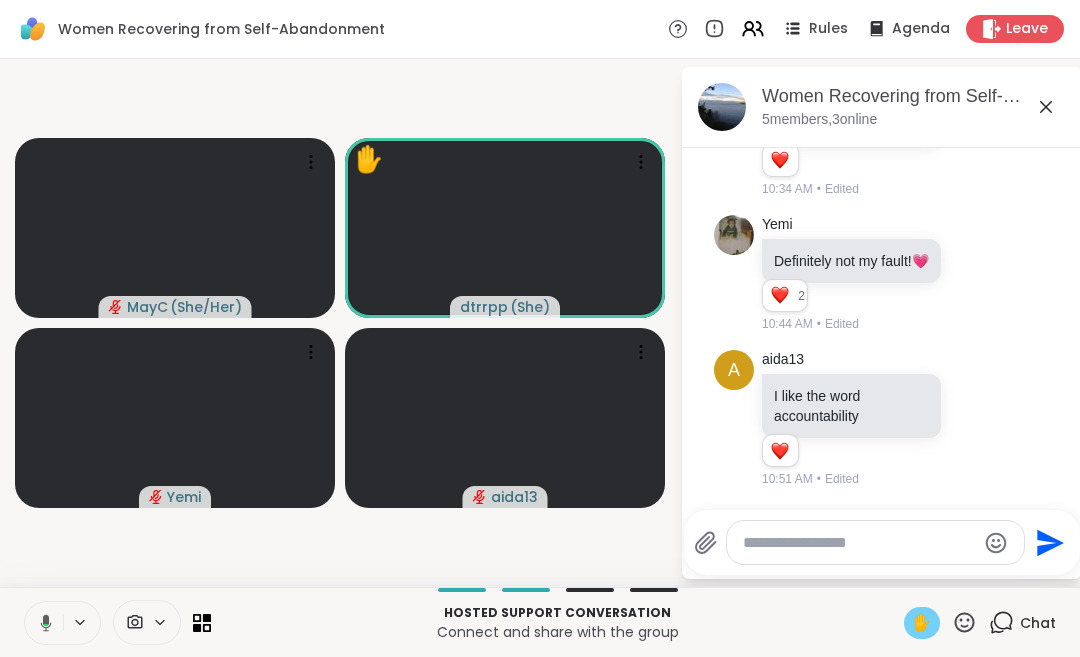 click on "✋" at bounding box center (922, 623) 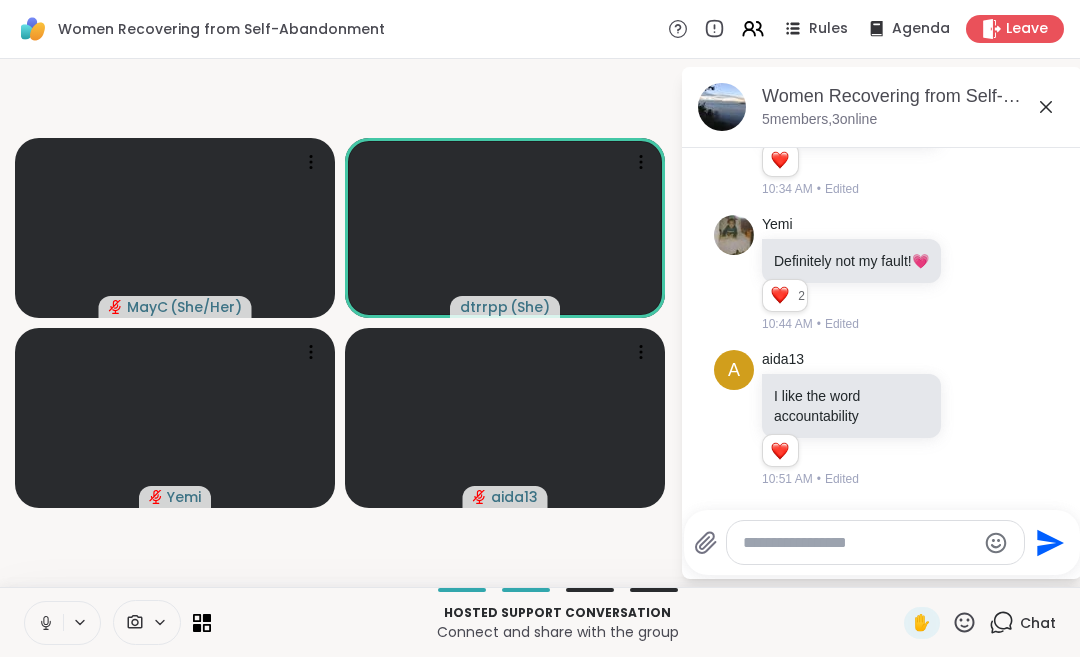 click 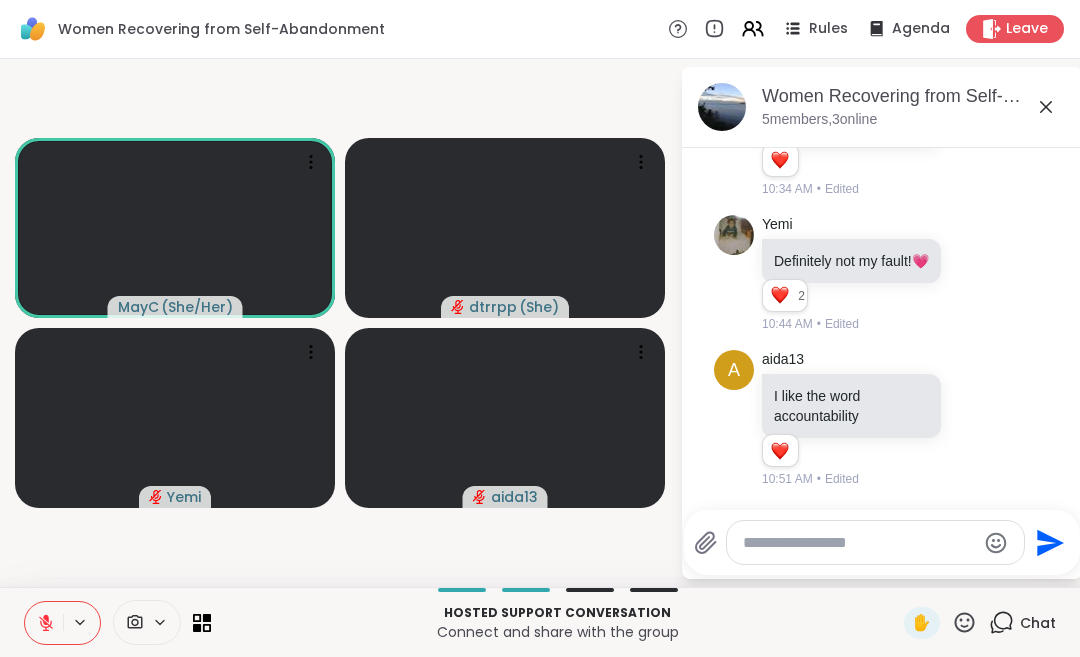 click 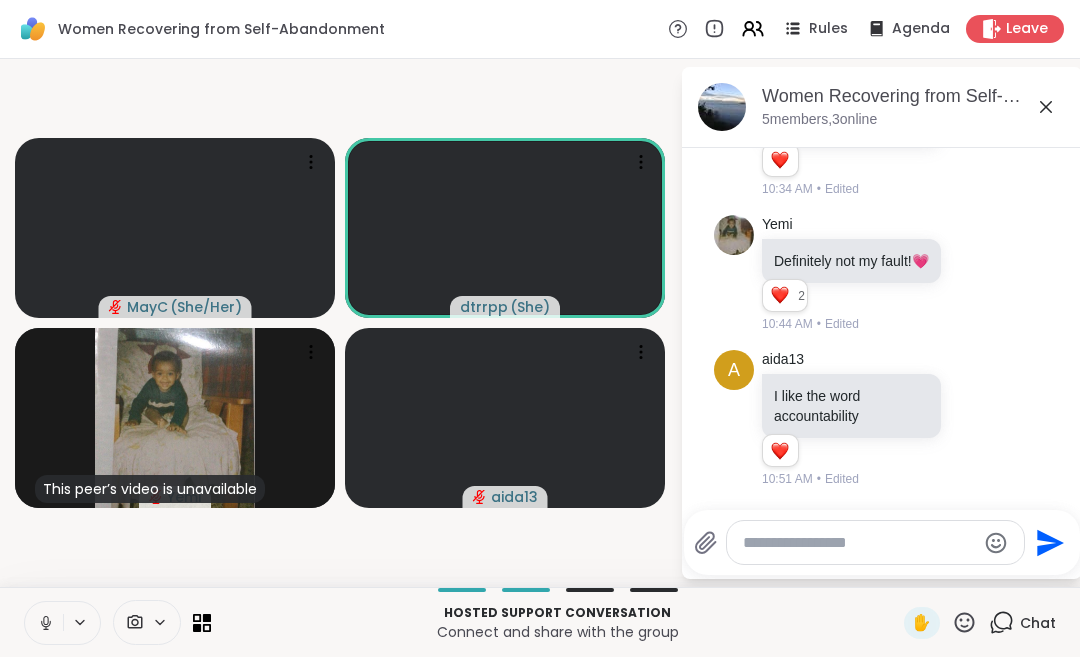 click 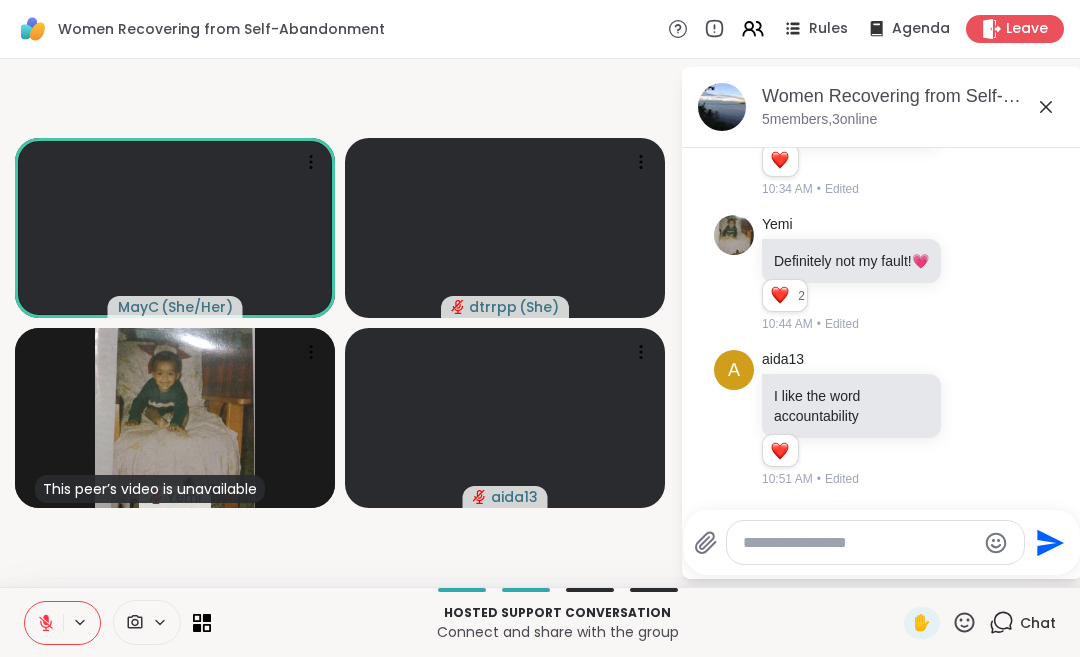 click 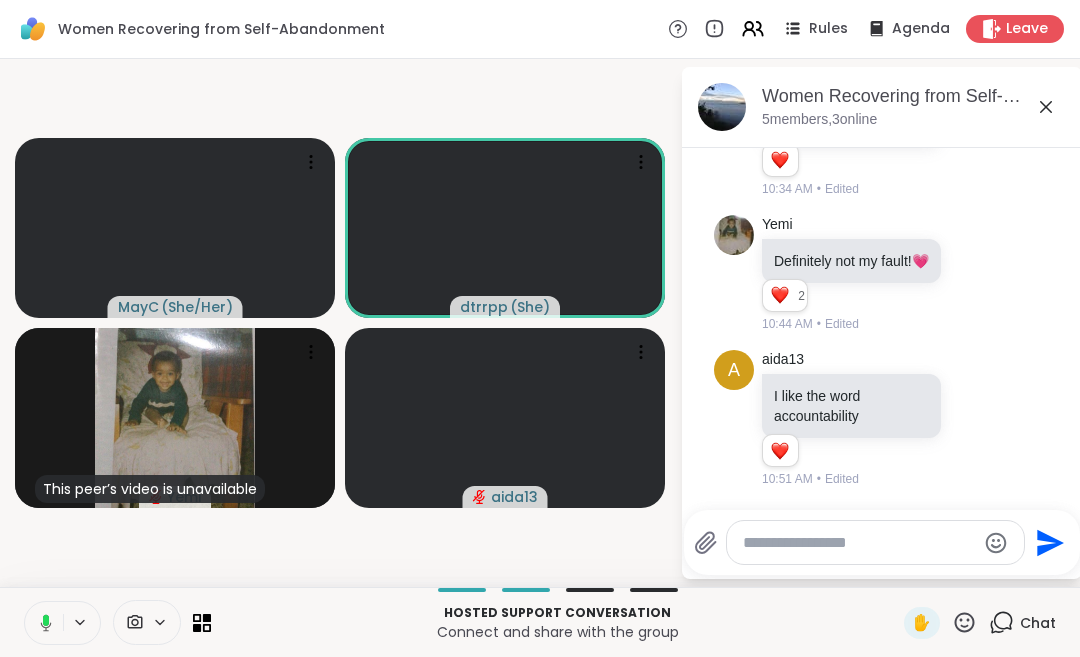 click at bounding box center (42, 623) 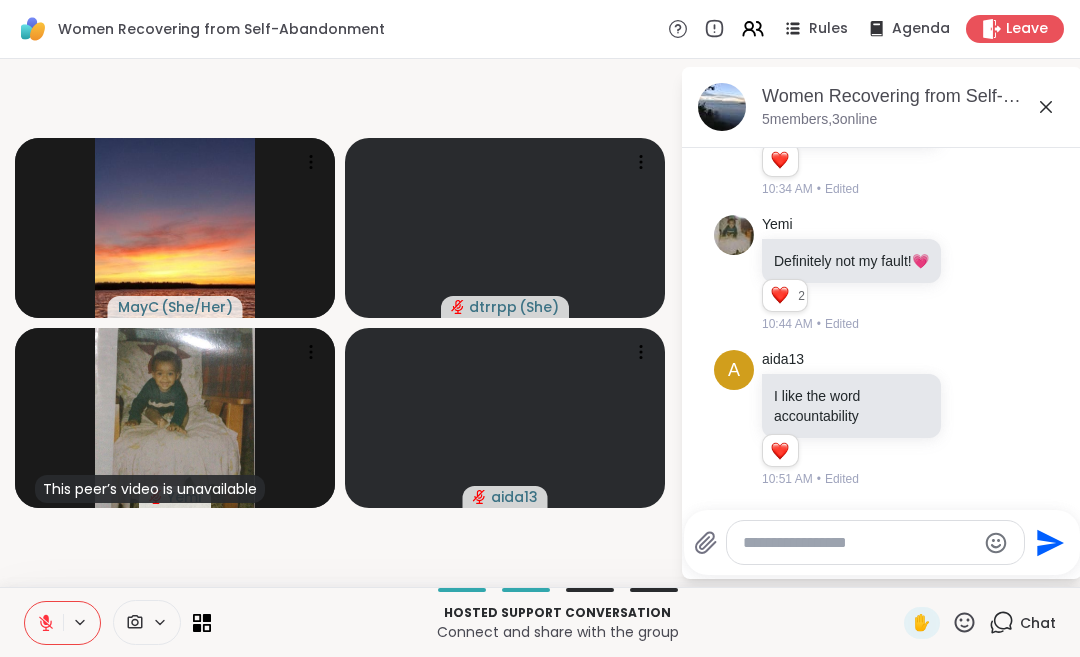 click on "Leave" at bounding box center (1027, 29) 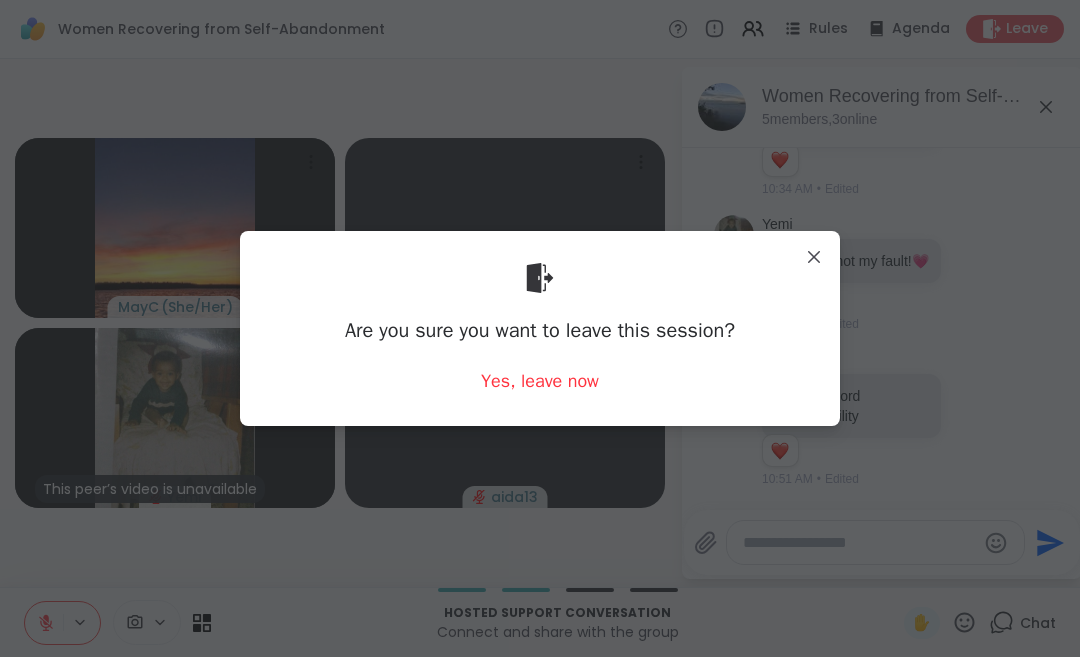 click on "Yes, leave now" at bounding box center [540, 381] 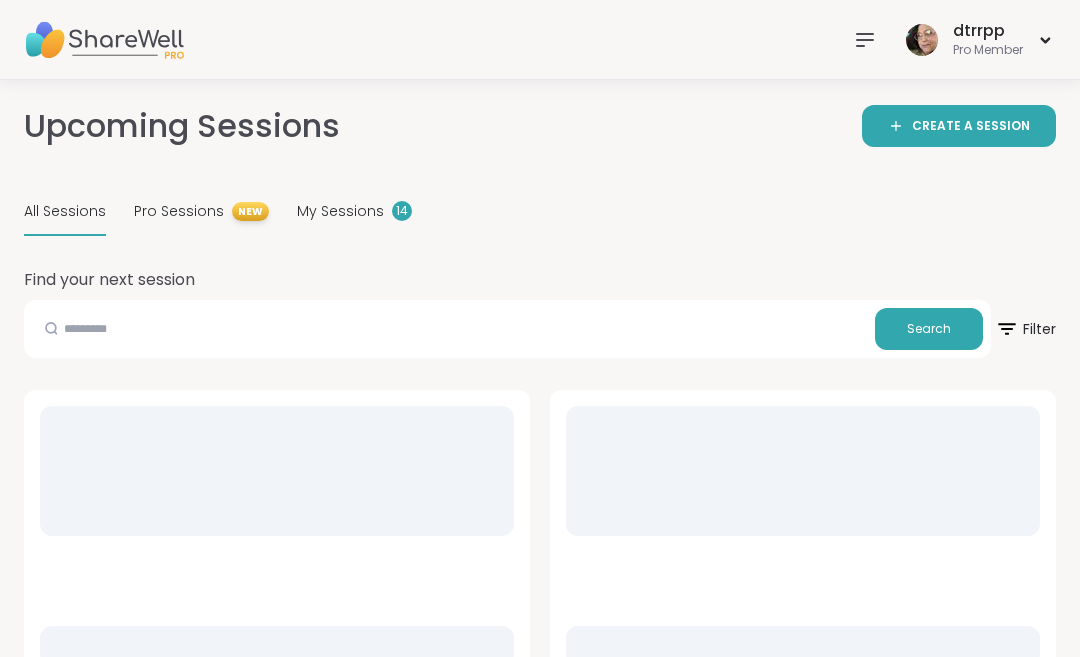 scroll, scrollTop: 0, scrollLeft: 0, axis: both 